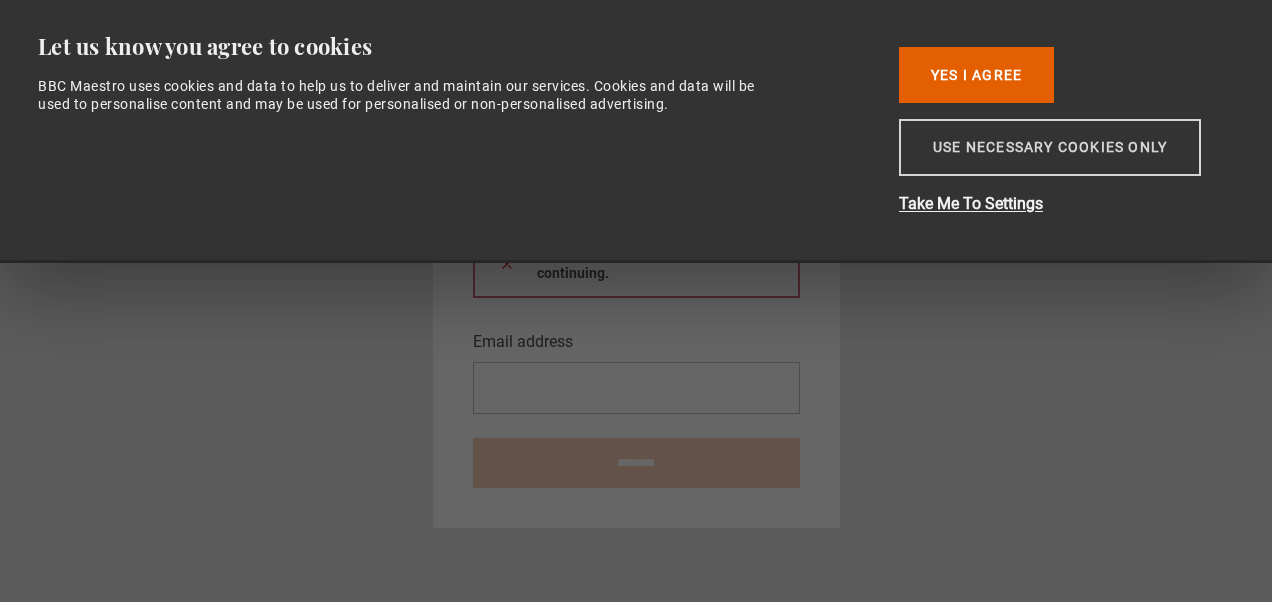 scroll, scrollTop: 0, scrollLeft: 0, axis: both 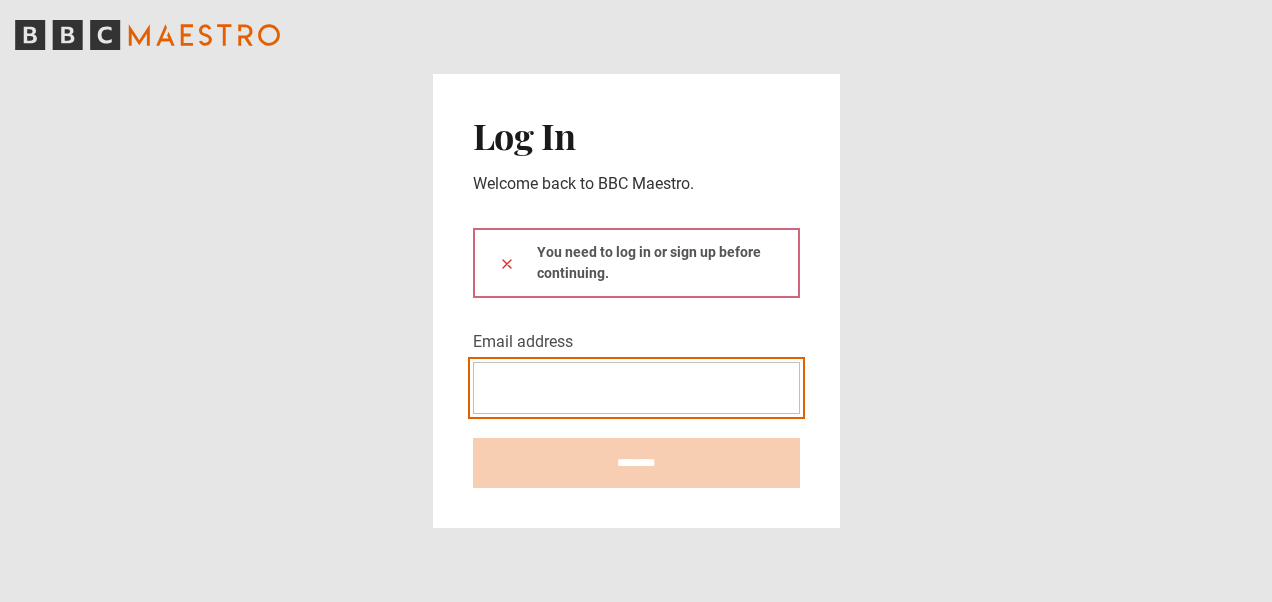 click on "Email address" at bounding box center [636, 388] 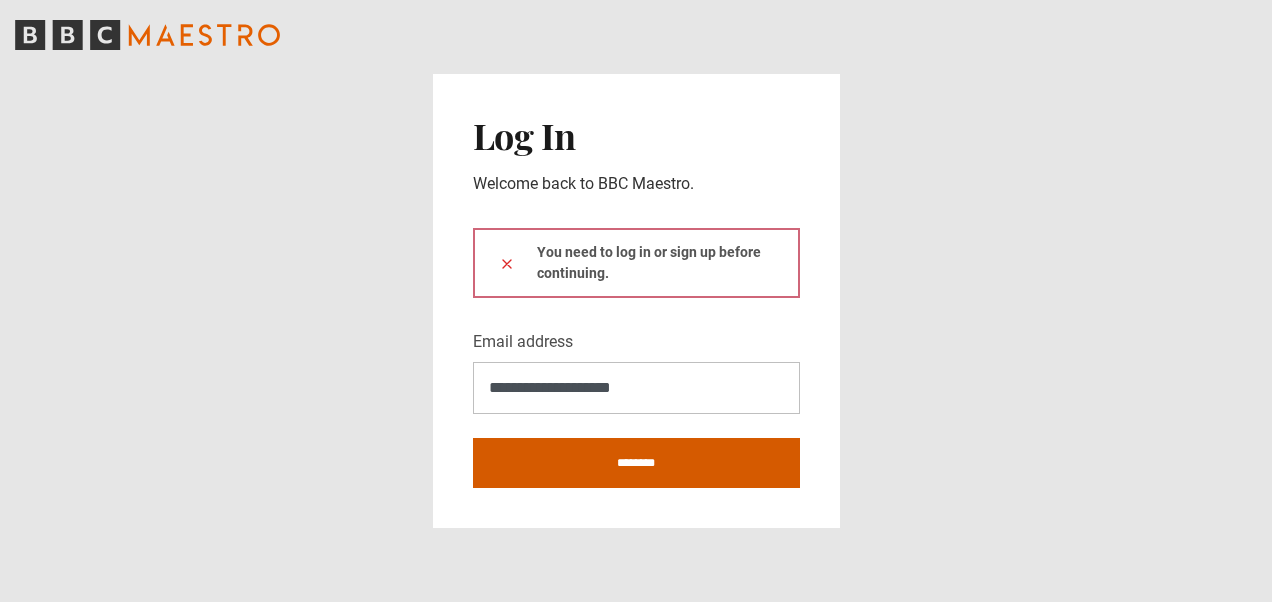click on "********" at bounding box center [636, 463] 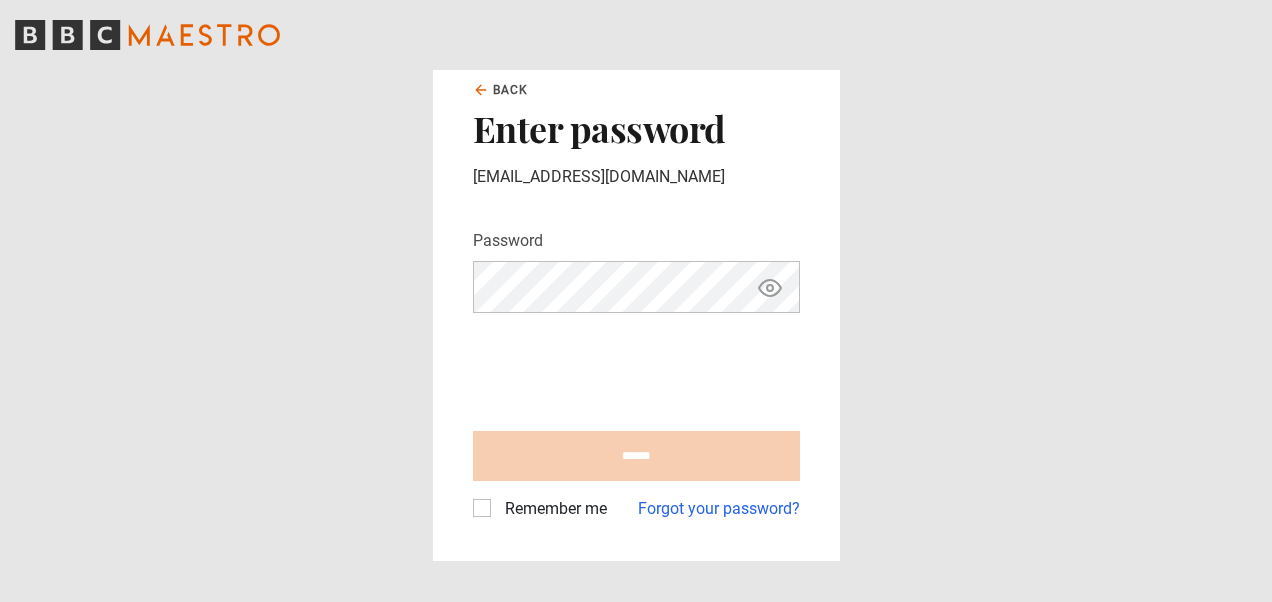 scroll, scrollTop: 0, scrollLeft: 0, axis: both 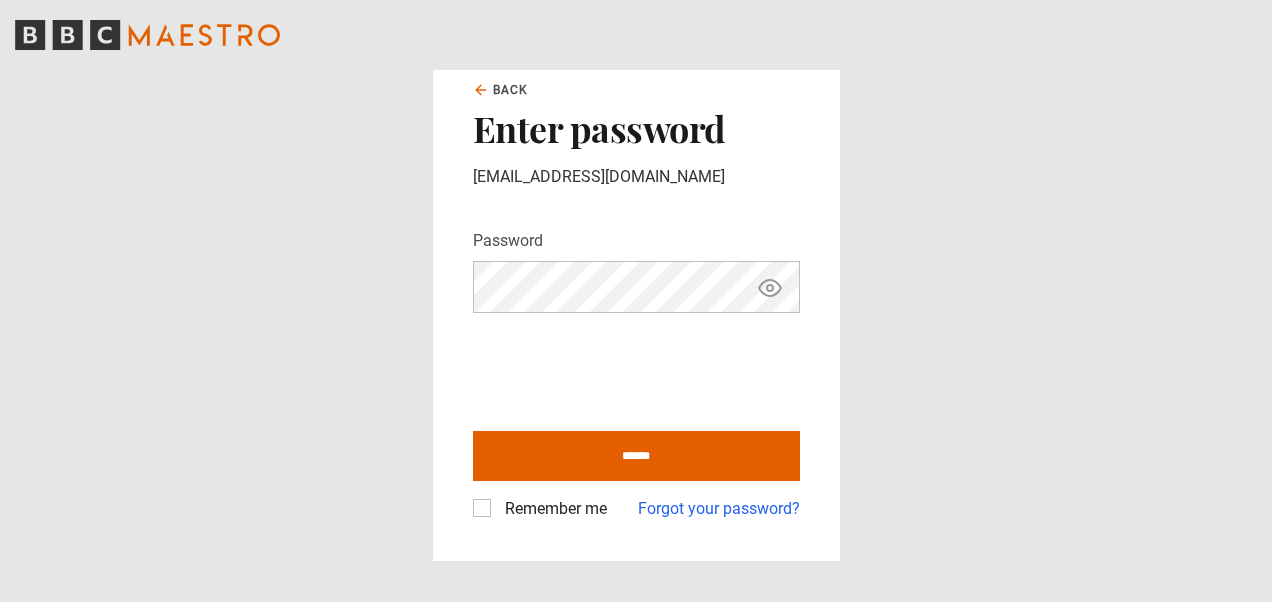 click on "******" at bounding box center (636, 456) 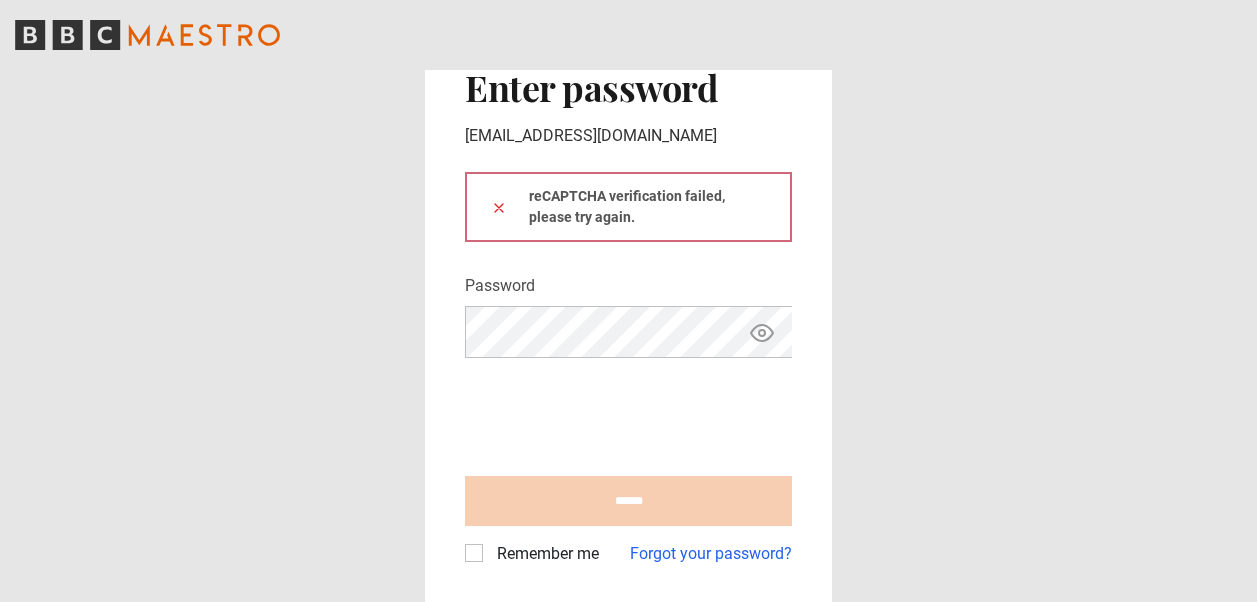scroll, scrollTop: 0, scrollLeft: 0, axis: both 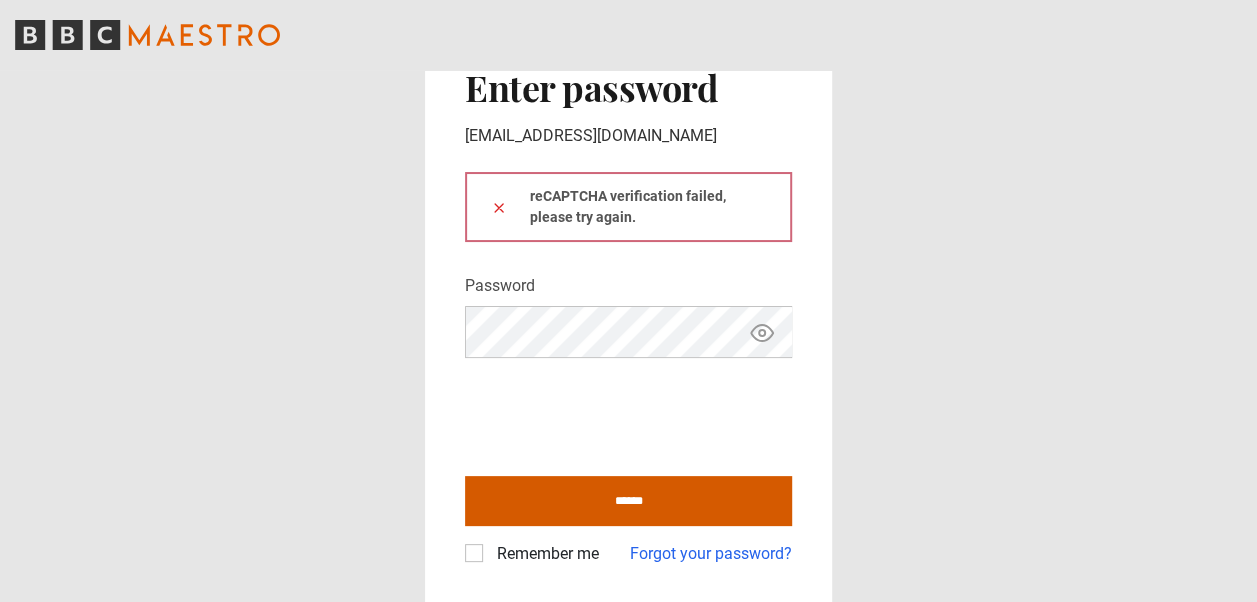 click on "******" at bounding box center [628, 501] 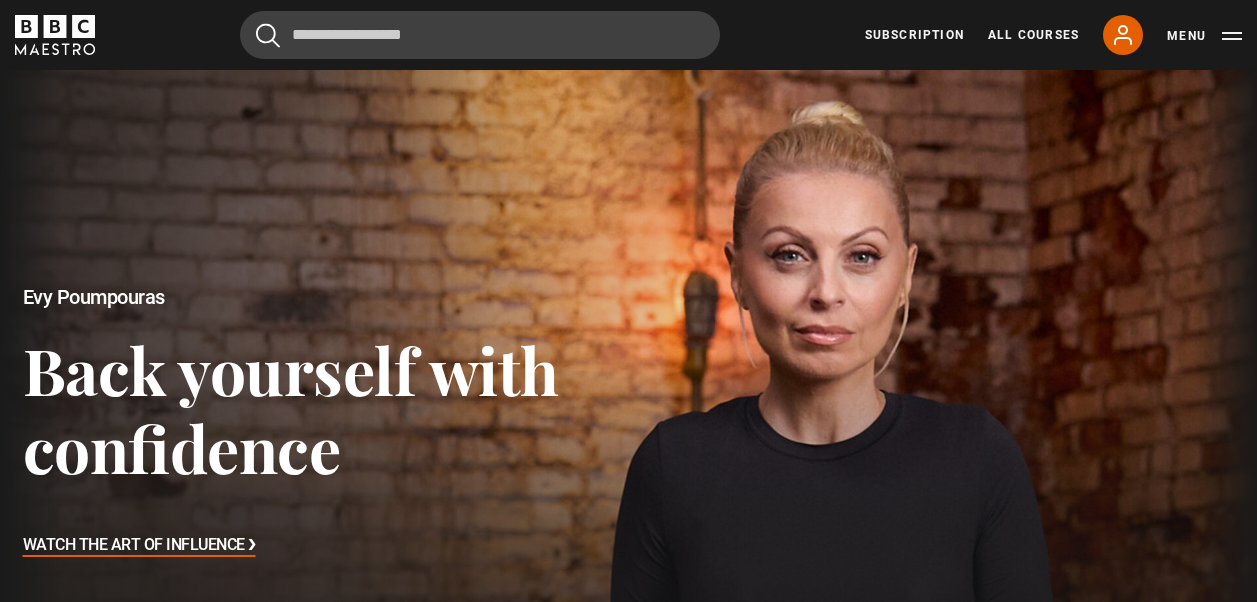 scroll, scrollTop: 0, scrollLeft: 0, axis: both 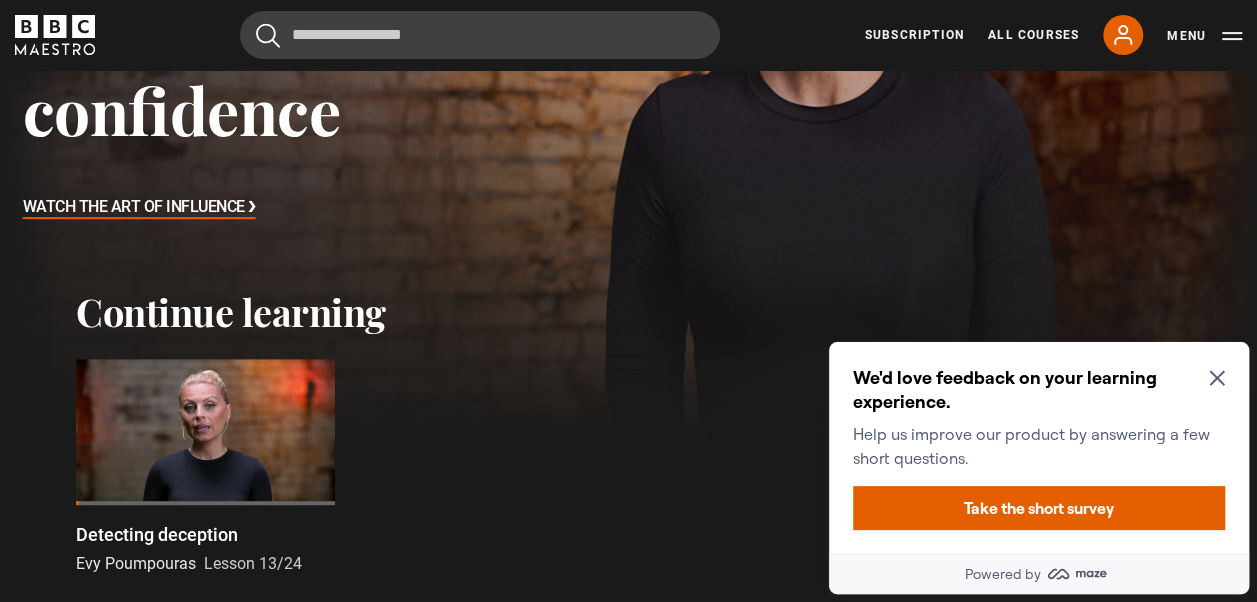 click 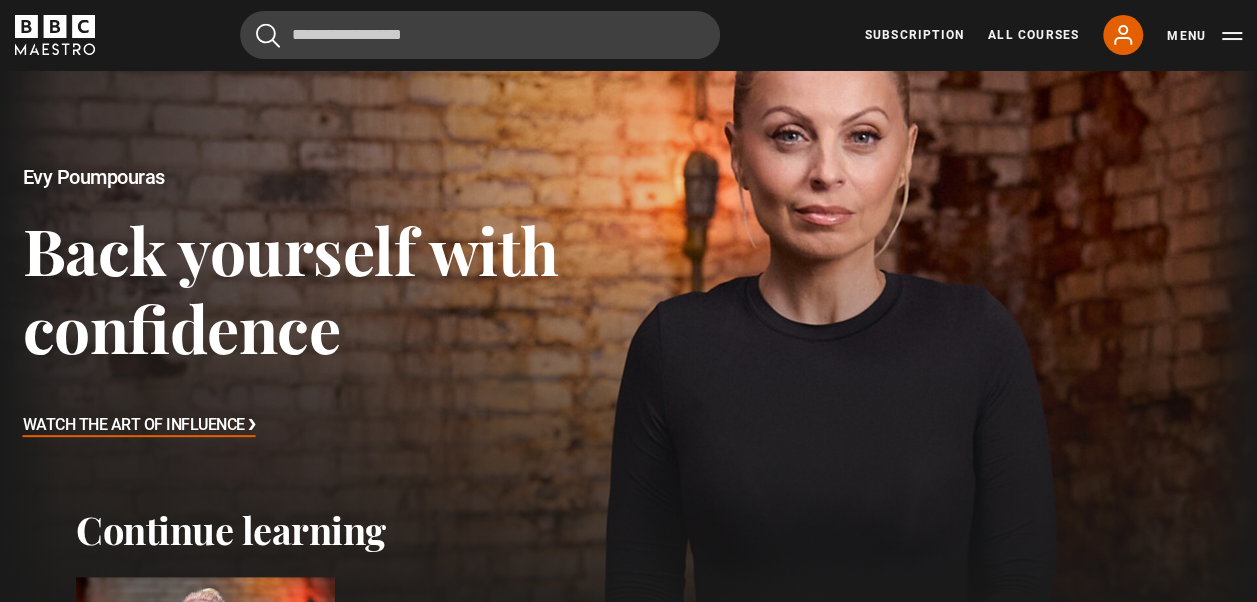 scroll, scrollTop: 123, scrollLeft: 0, axis: vertical 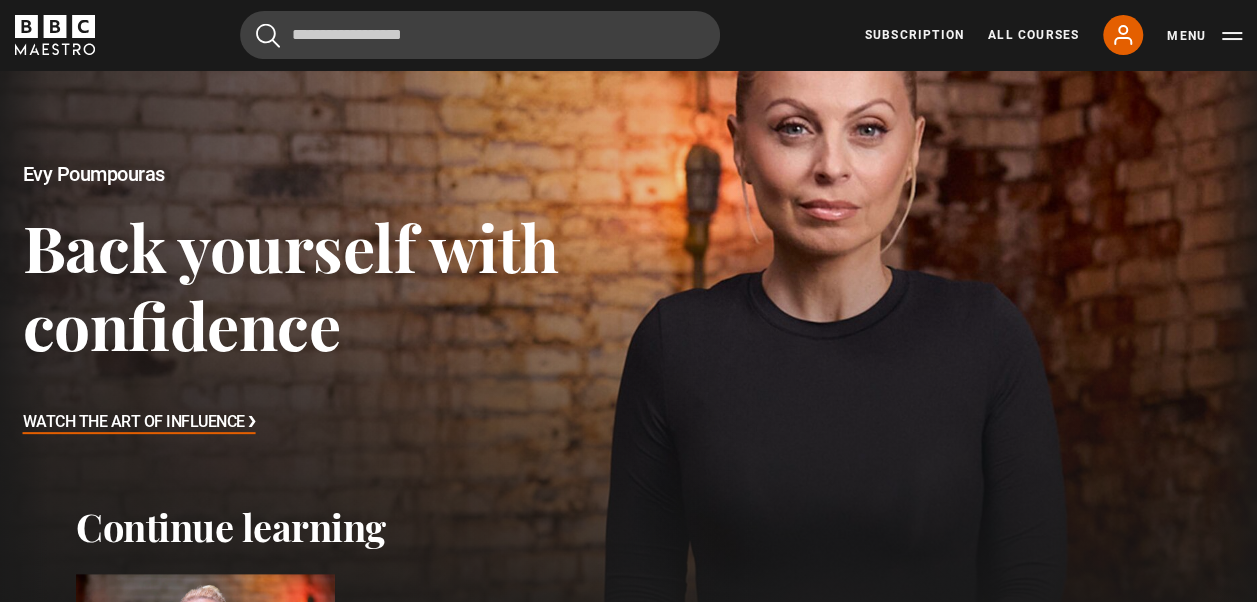 click on "Watch
The Art of Influence ❯" at bounding box center [139, 423] 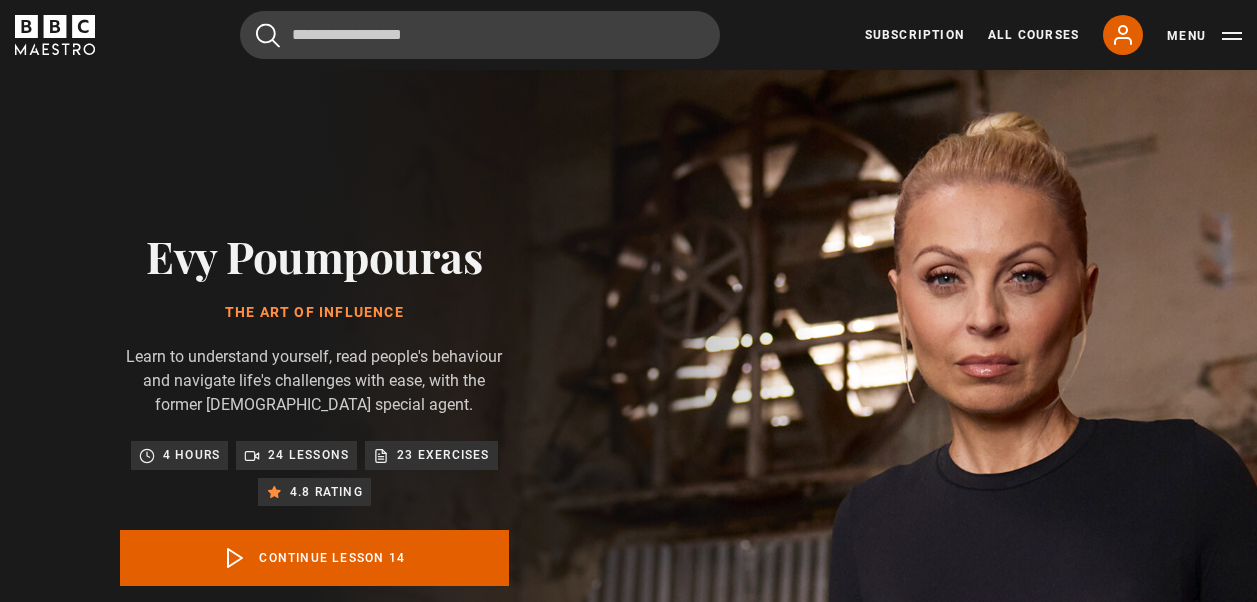 scroll, scrollTop: 827, scrollLeft: 0, axis: vertical 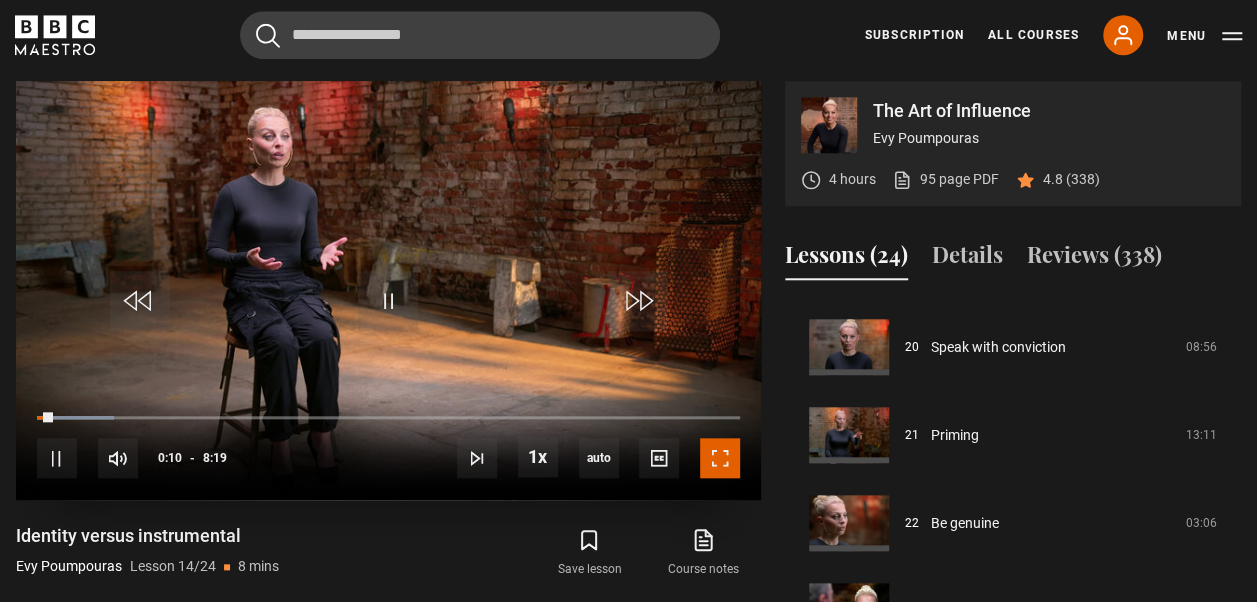 click at bounding box center (720, 458) 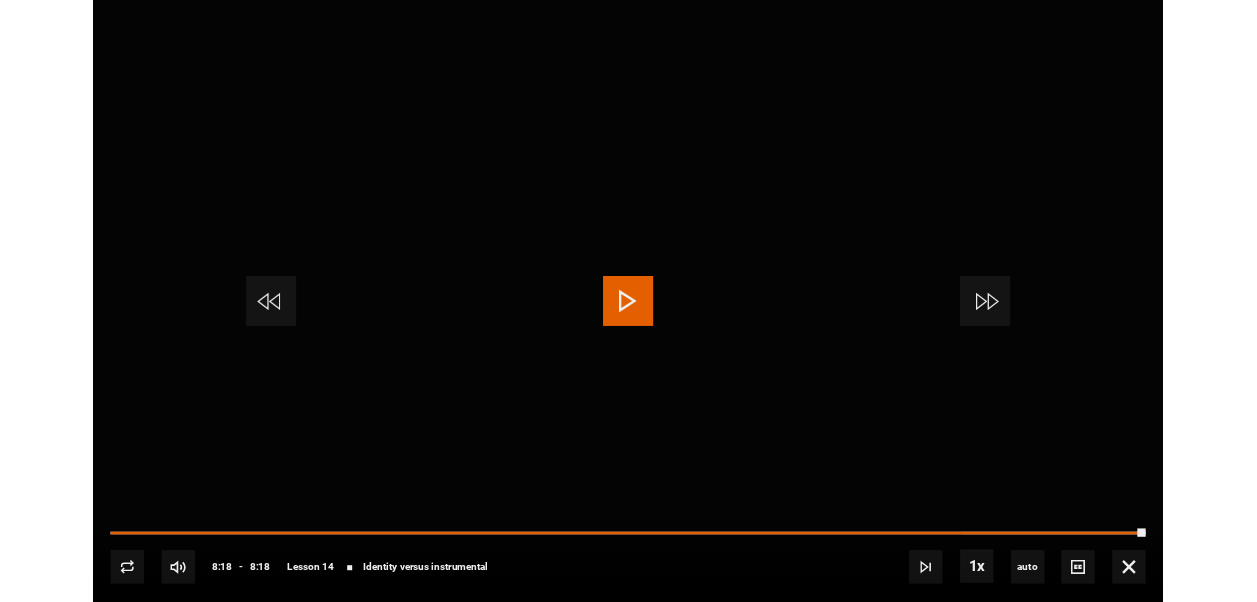 scroll, scrollTop: 890, scrollLeft: 0, axis: vertical 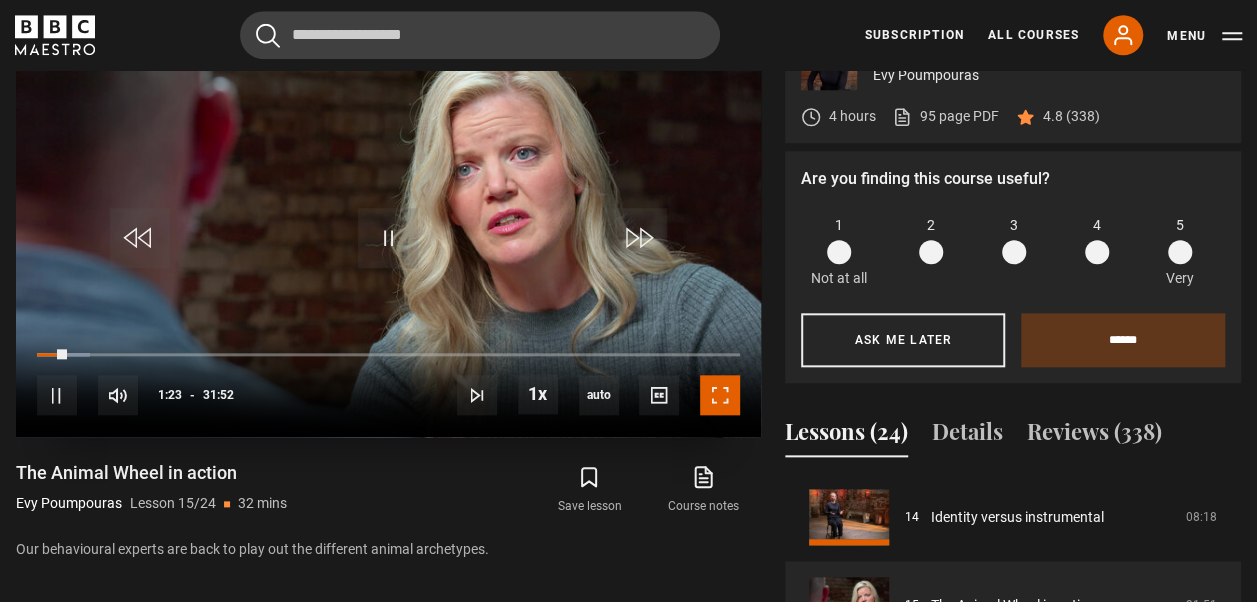 click at bounding box center [720, 395] 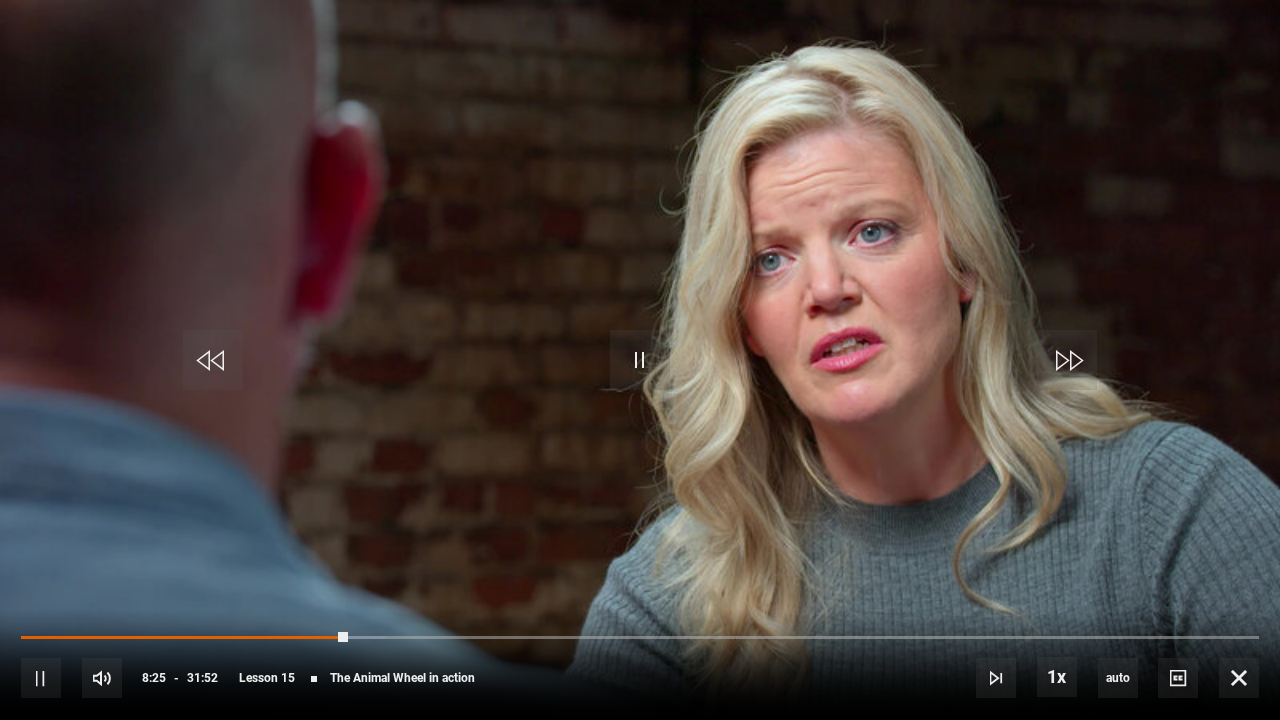 click on "10s Skip Back 10 seconds Pause 10s Skip Forward 10 seconds Loaded :  29.58% 08:25 Pause Mute Current Time  8:25 - Duration  31:52
Evy Poumpouras
Lesson 15
The Animal Wheel in action
1x Playback Rate 2x 1.5x 1x , selected 0.5x auto Quality 360p 720p 1080p 2160p Auto , selected Captions captions off , selected English  Captions" at bounding box center [640, 664] 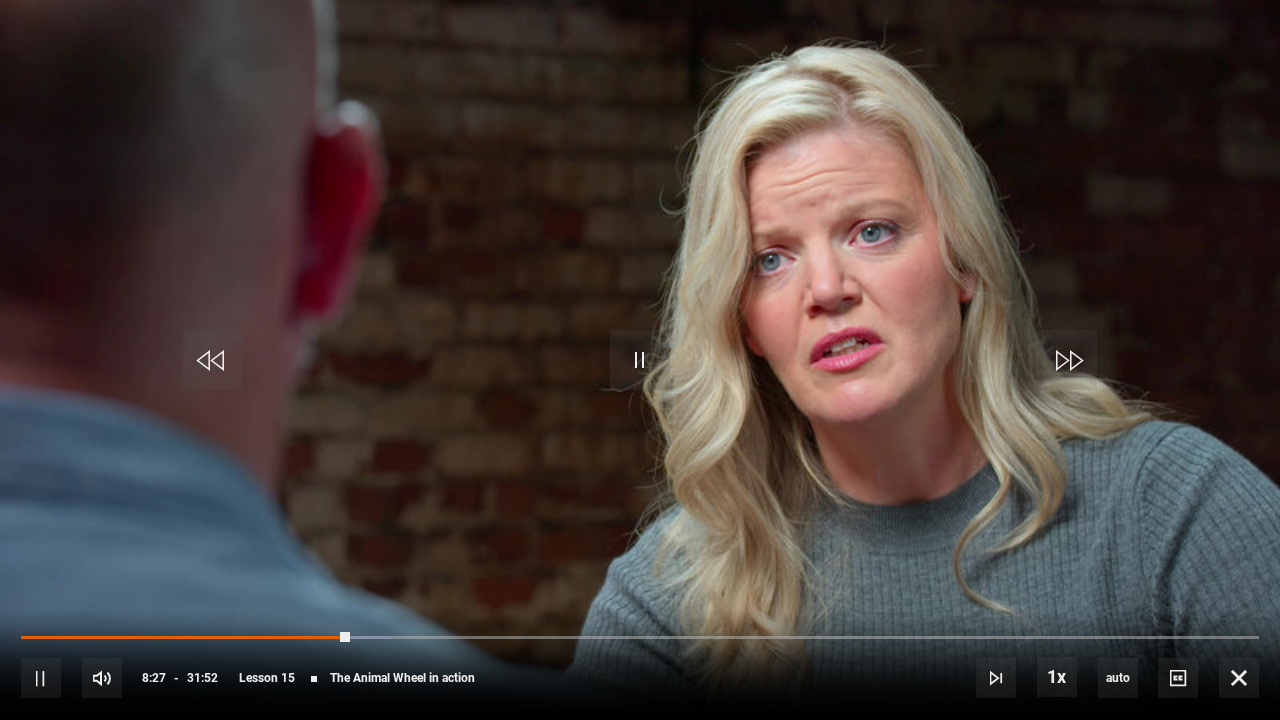 click on "10s Skip Back 10 seconds Pause 10s Skip Forward 10 seconds Loaded :  29.84% 08:28 Pause Mute Current Time  8:27 - Duration  31:52
Evy Poumpouras
Lesson 15
The Animal Wheel in action
1x Playback Rate 2x 1.5x 1x , selected 0.5x auto Quality 360p 720p 1080p 2160p Auto , selected Captions captions off , selected English  Captions" at bounding box center (640, 664) 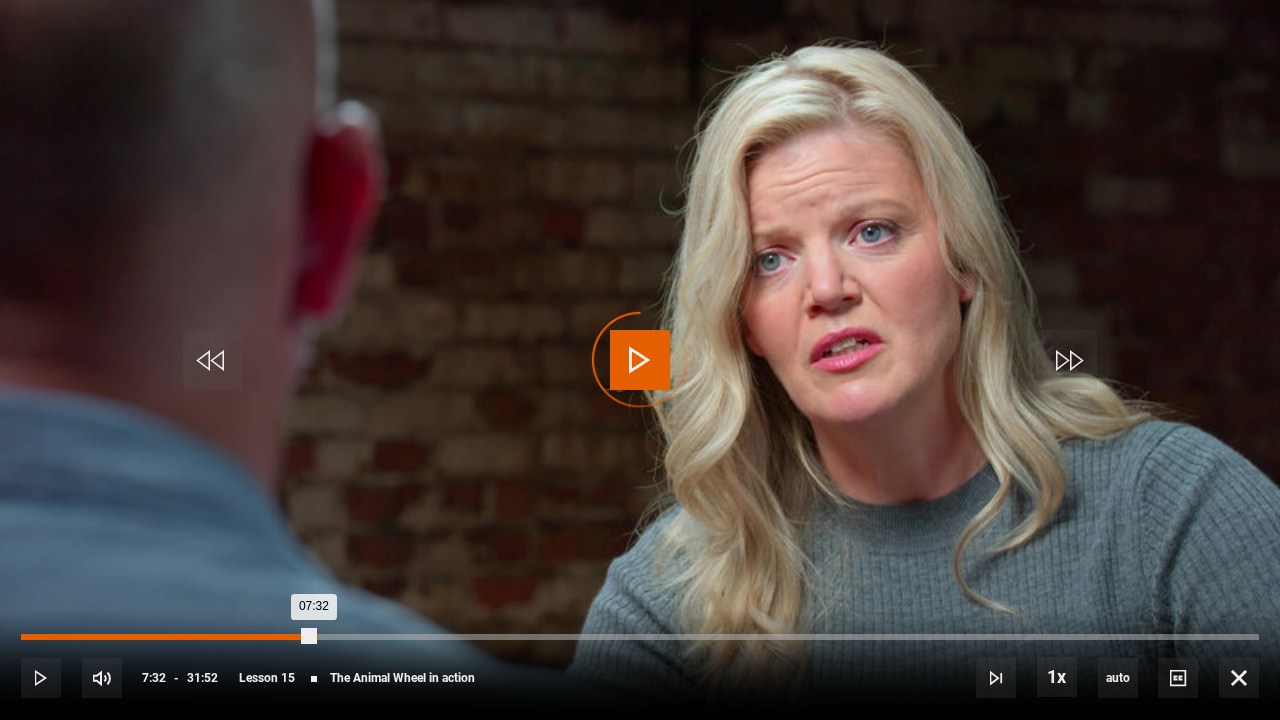 click on "07:32" at bounding box center (167, 637) 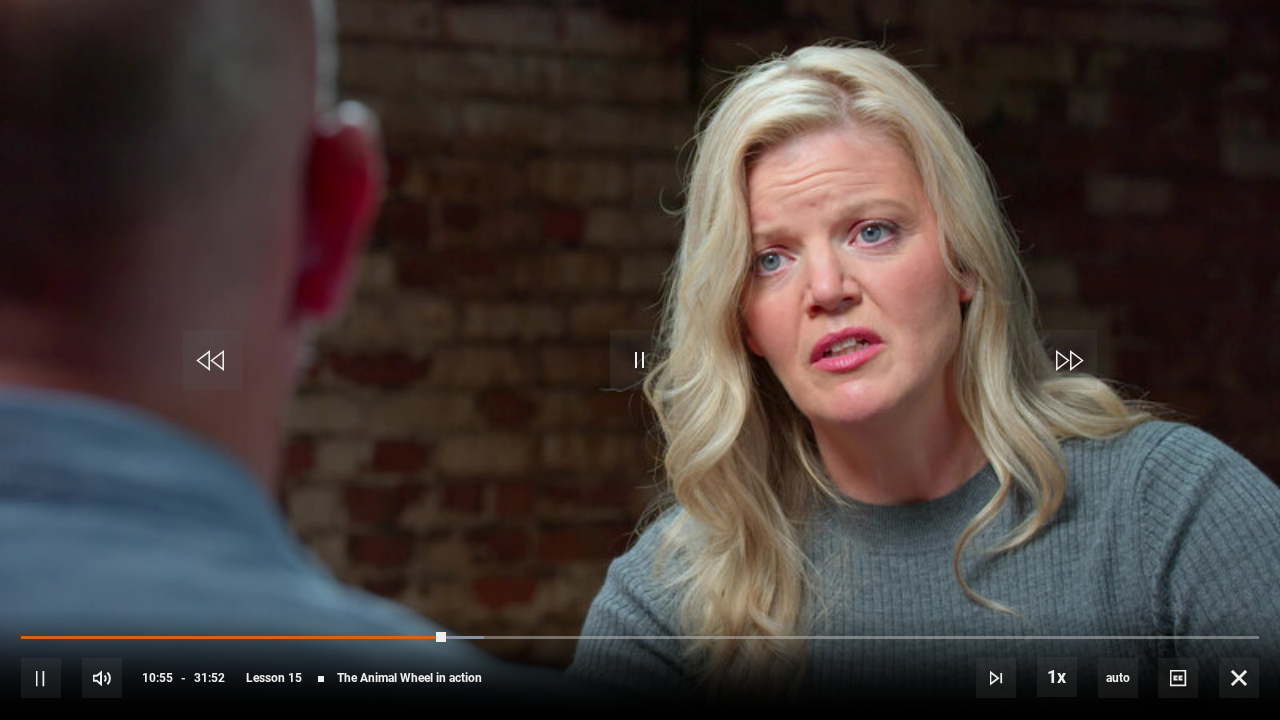 click at bounding box center (640, 360) 